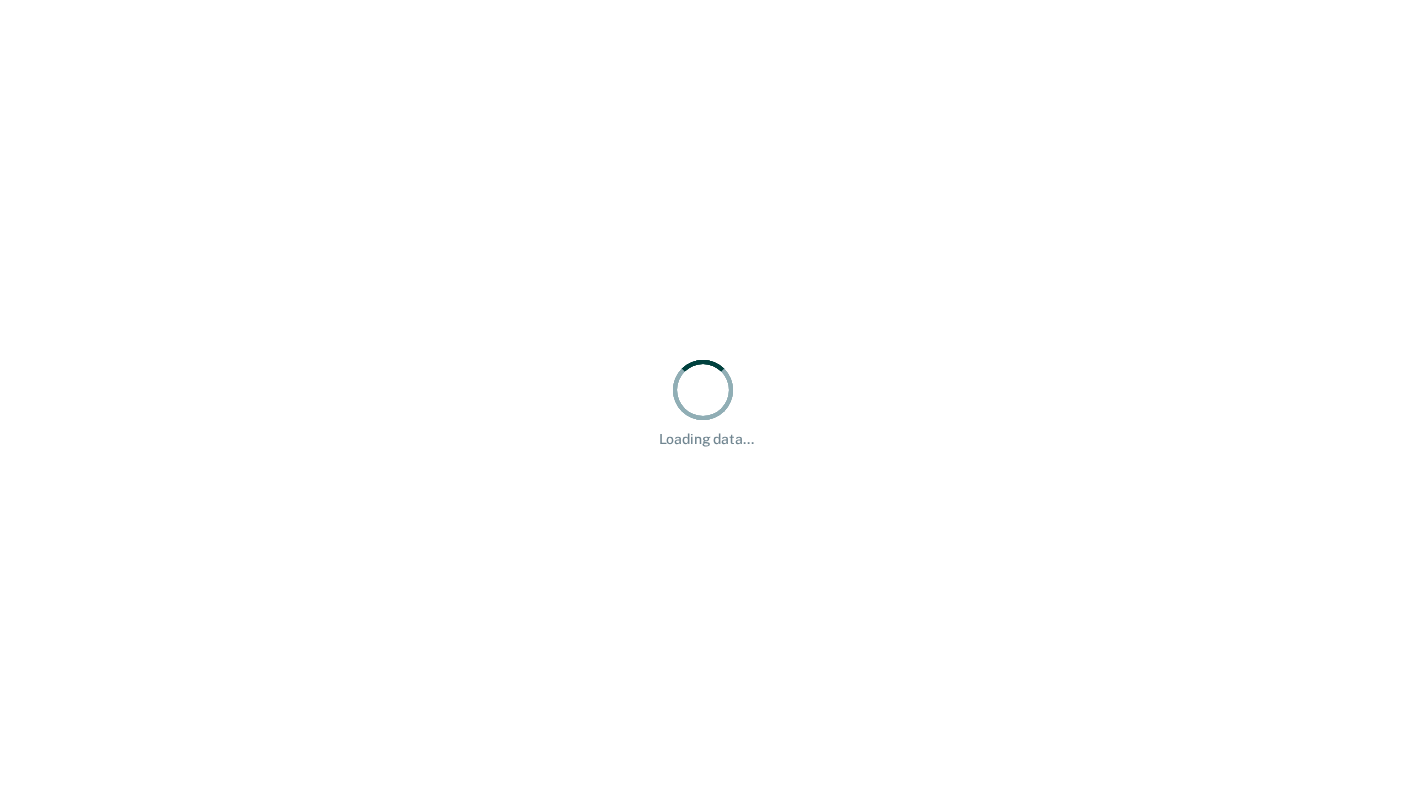 scroll, scrollTop: 0, scrollLeft: 0, axis: both 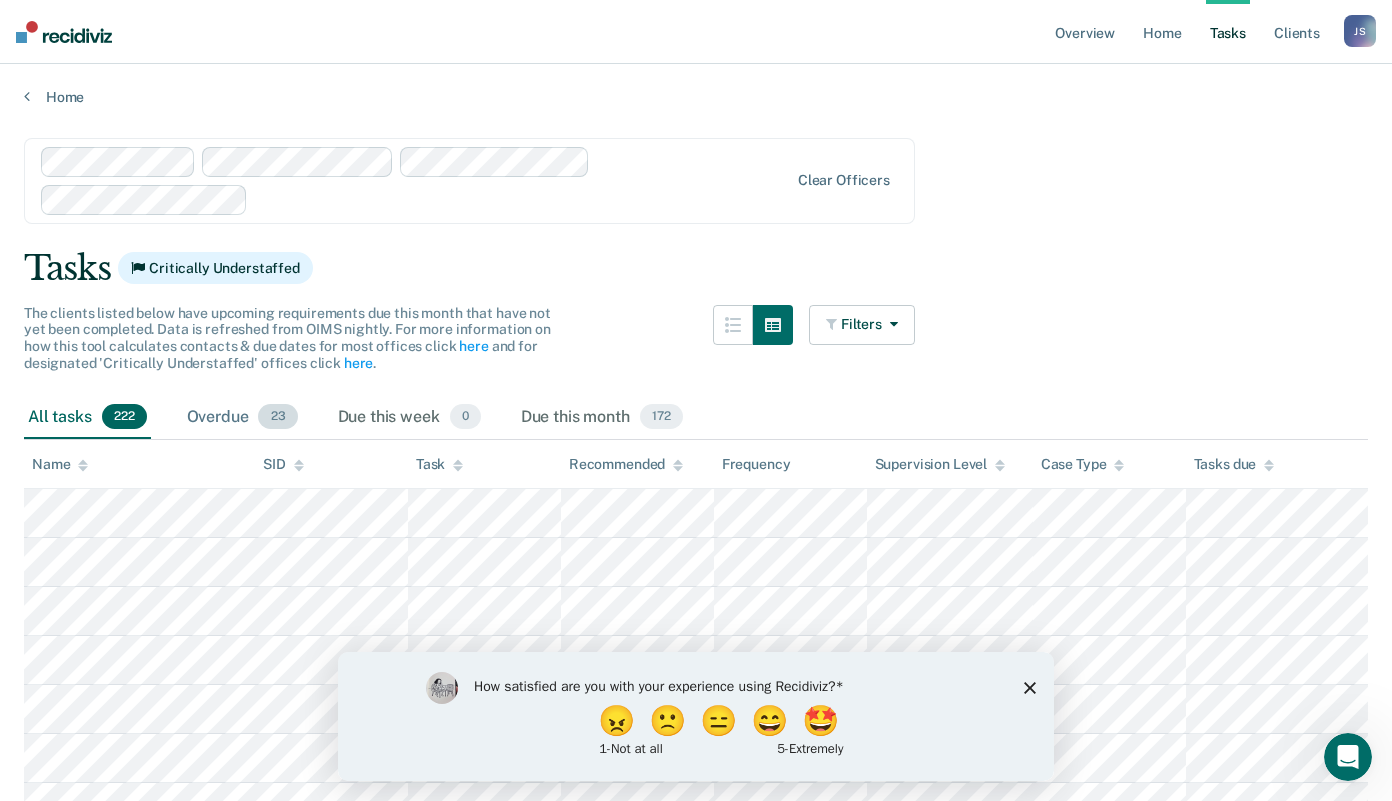 click on "Overdue 23" at bounding box center (242, 418) 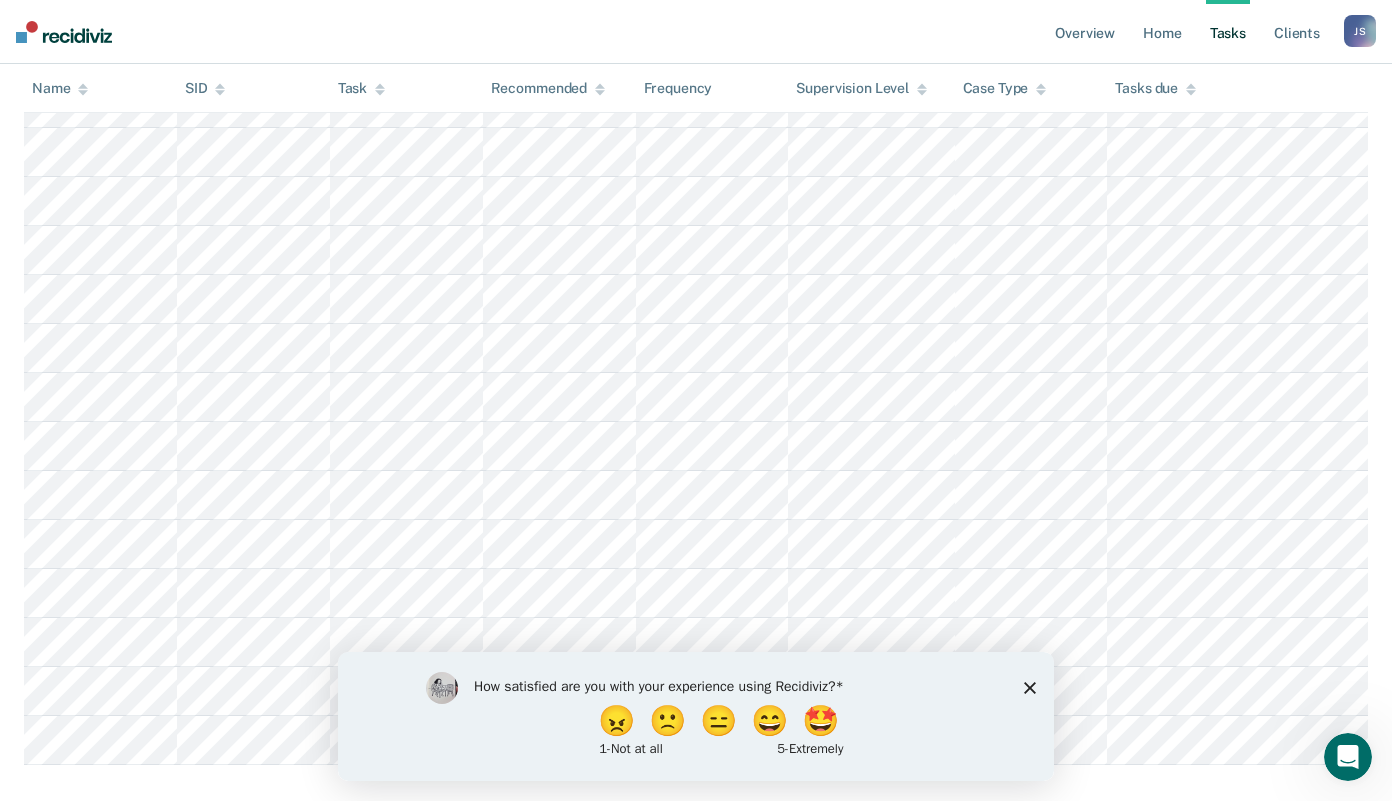scroll, scrollTop: 893, scrollLeft: 0, axis: vertical 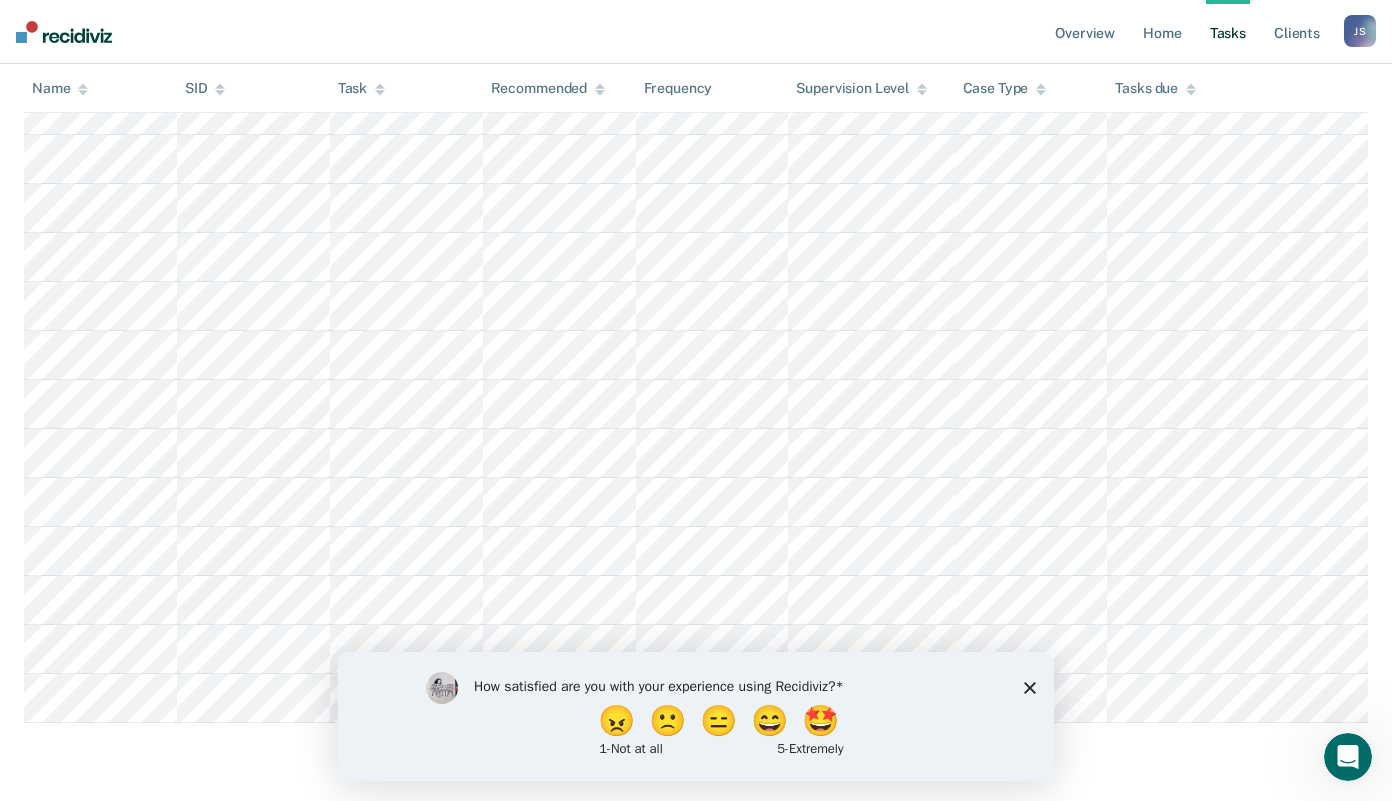 click 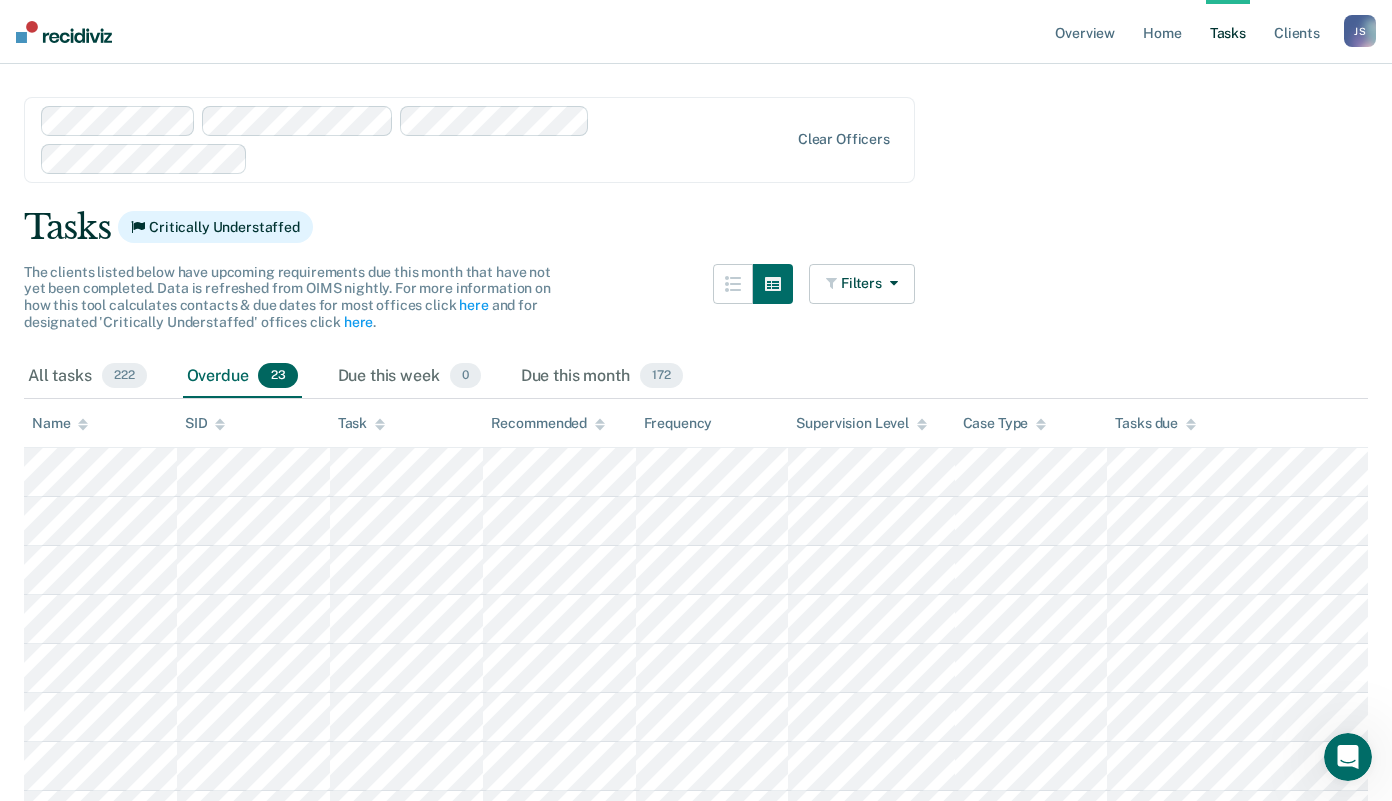 scroll, scrollTop: 0, scrollLeft: 0, axis: both 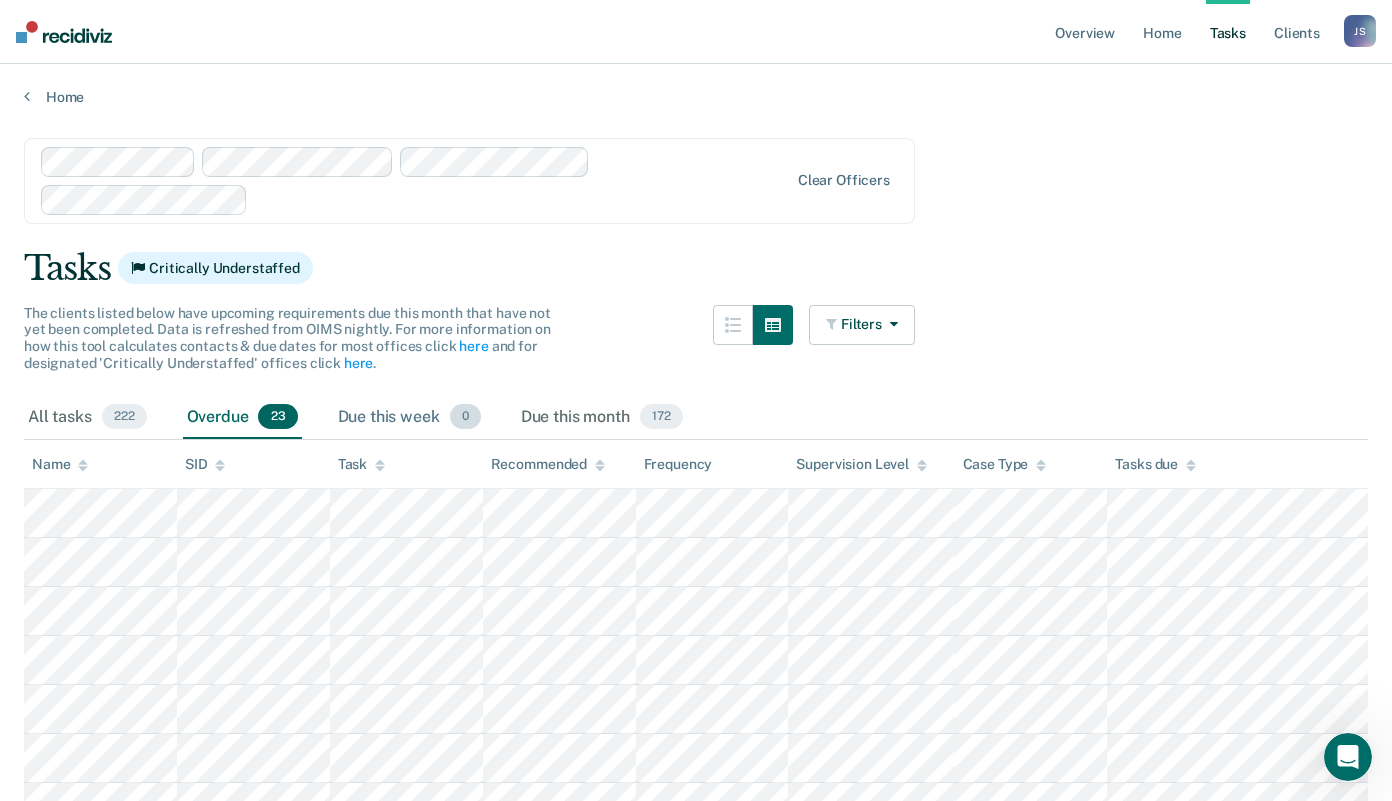 click on "Due this week 0" at bounding box center [409, 418] 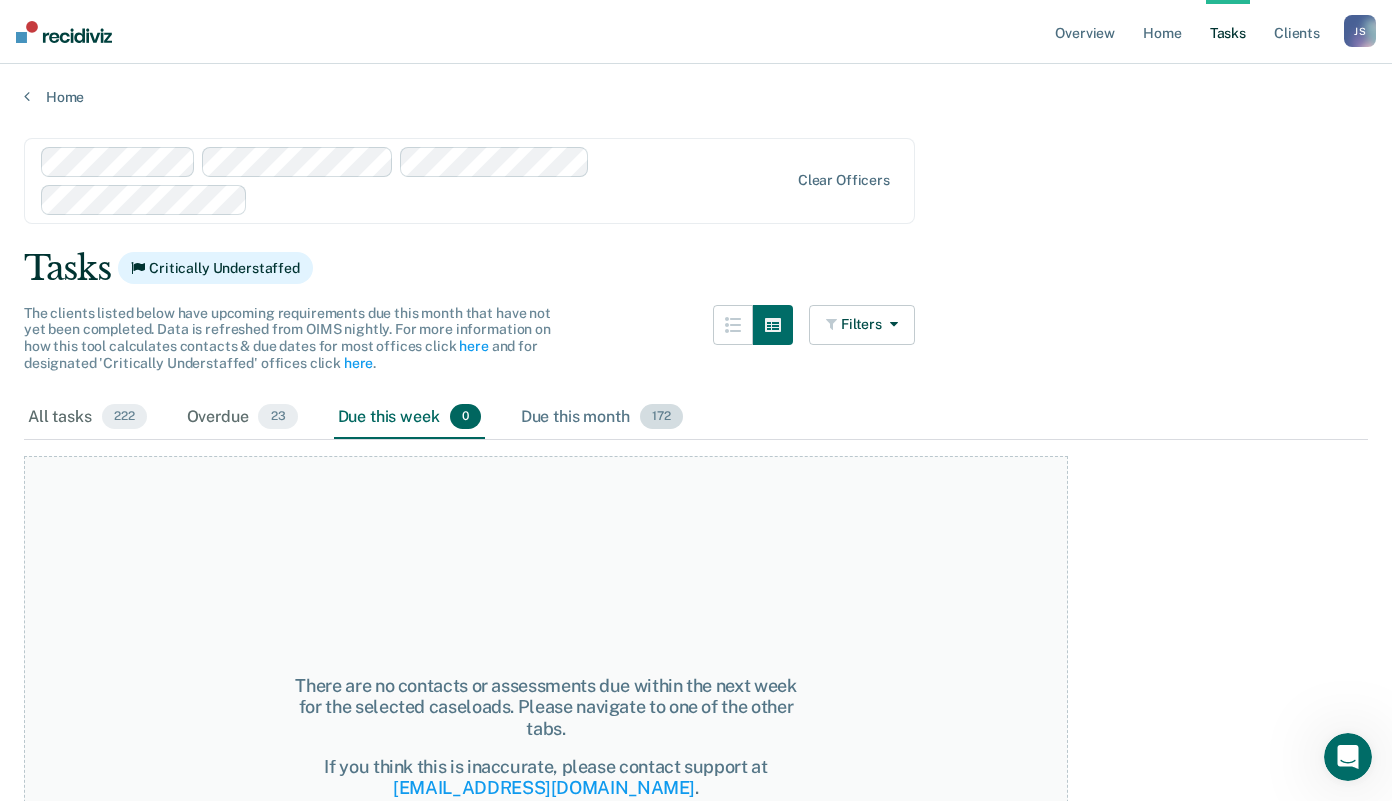 click on "Due this month 172" at bounding box center (602, 418) 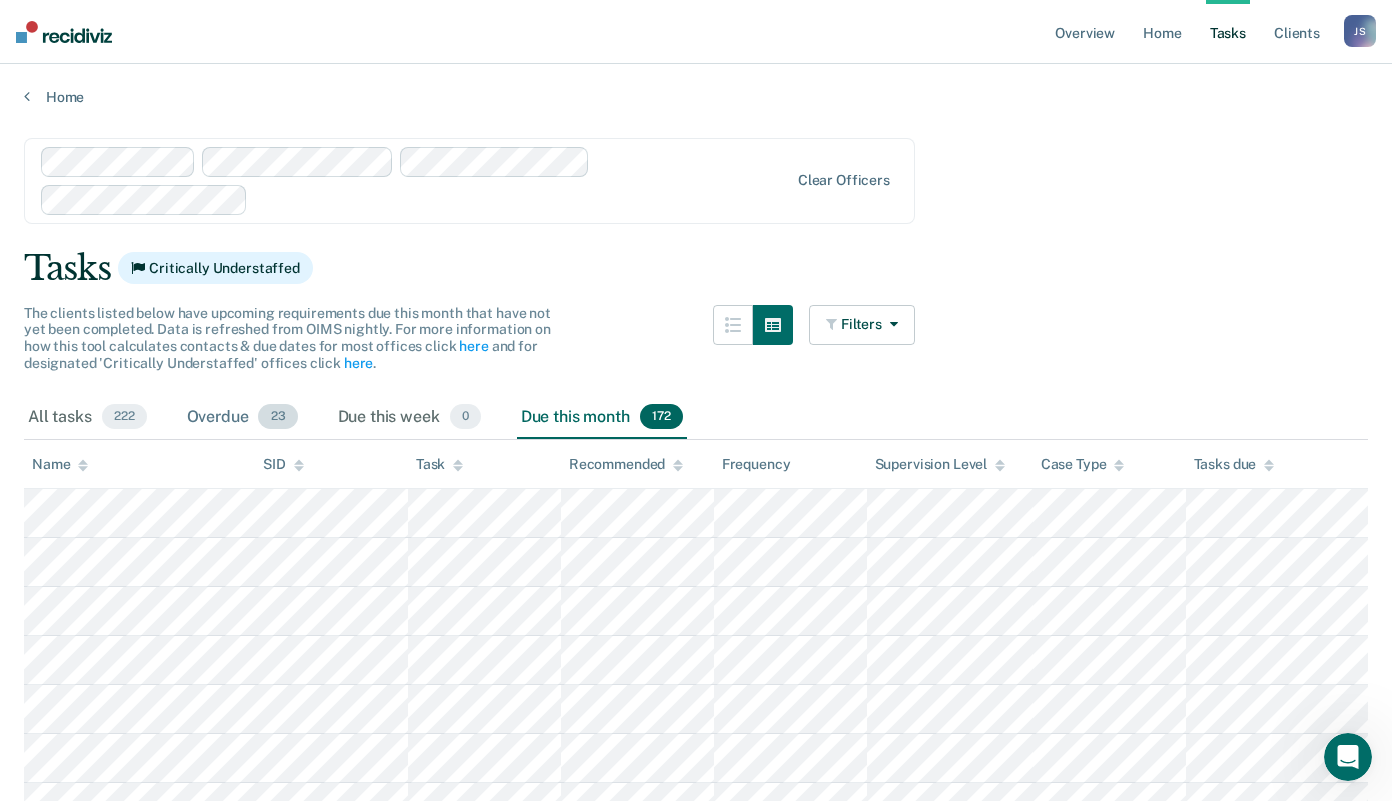 click on "Overdue 23" at bounding box center [242, 418] 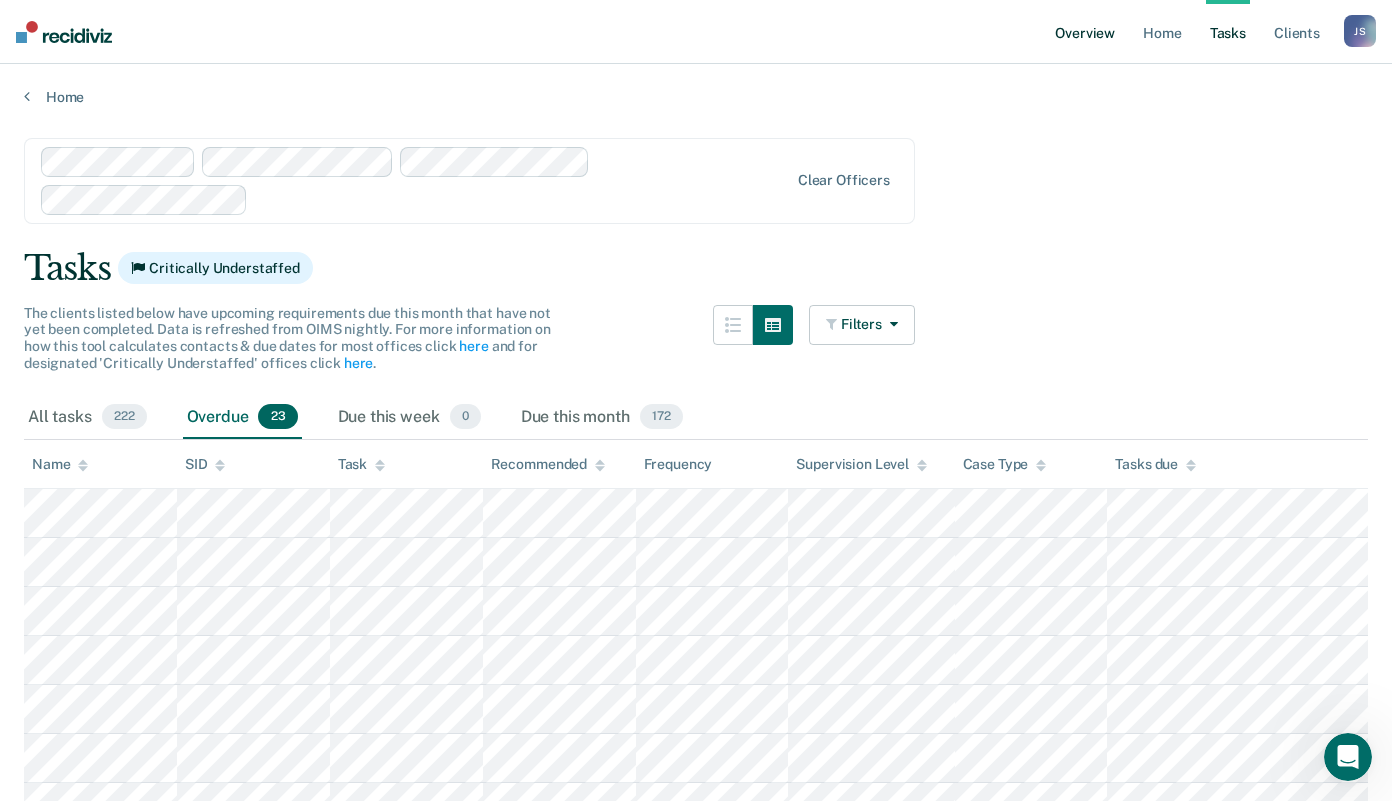 click on "Overview" at bounding box center [1085, 32] 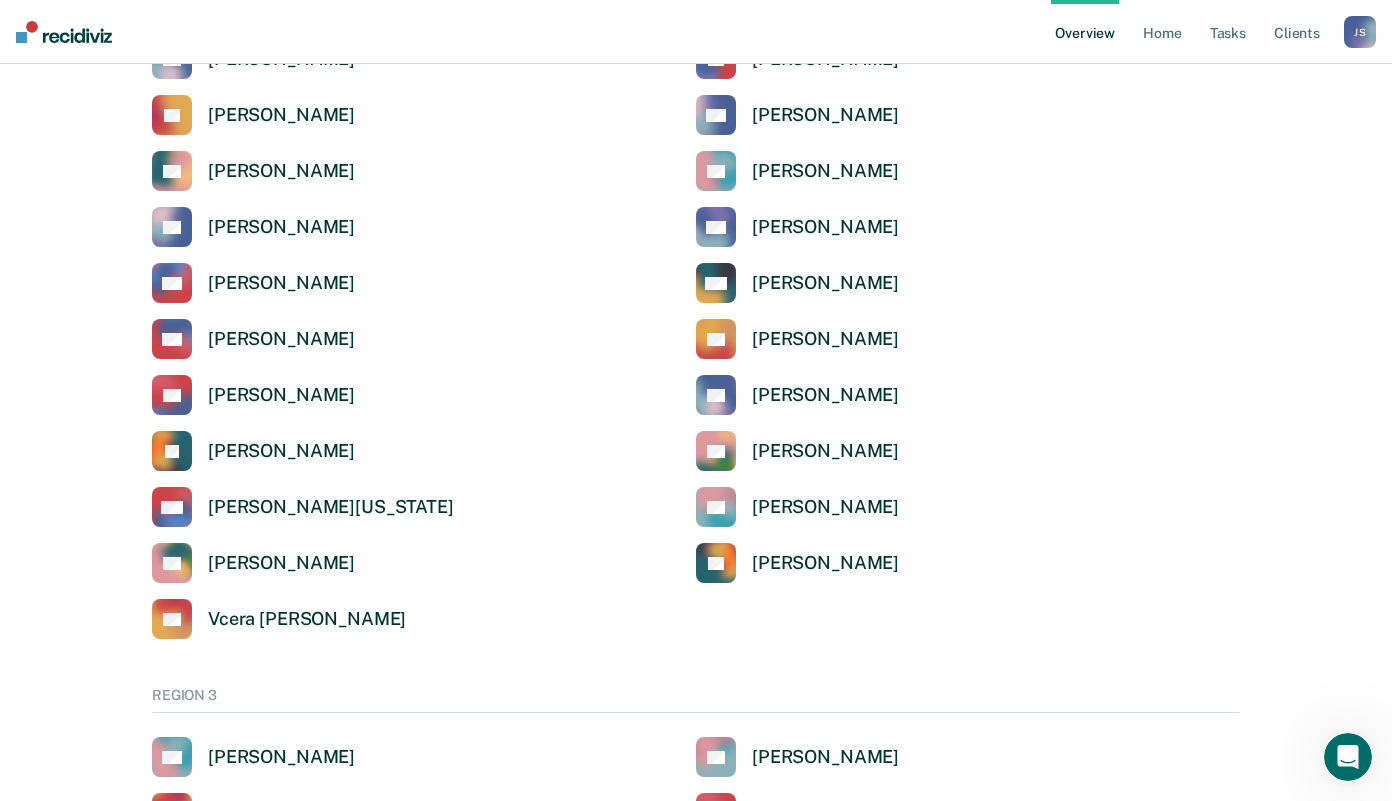 scroll, scrollTop: 1700, scrollLeft: 0, axis: vertical 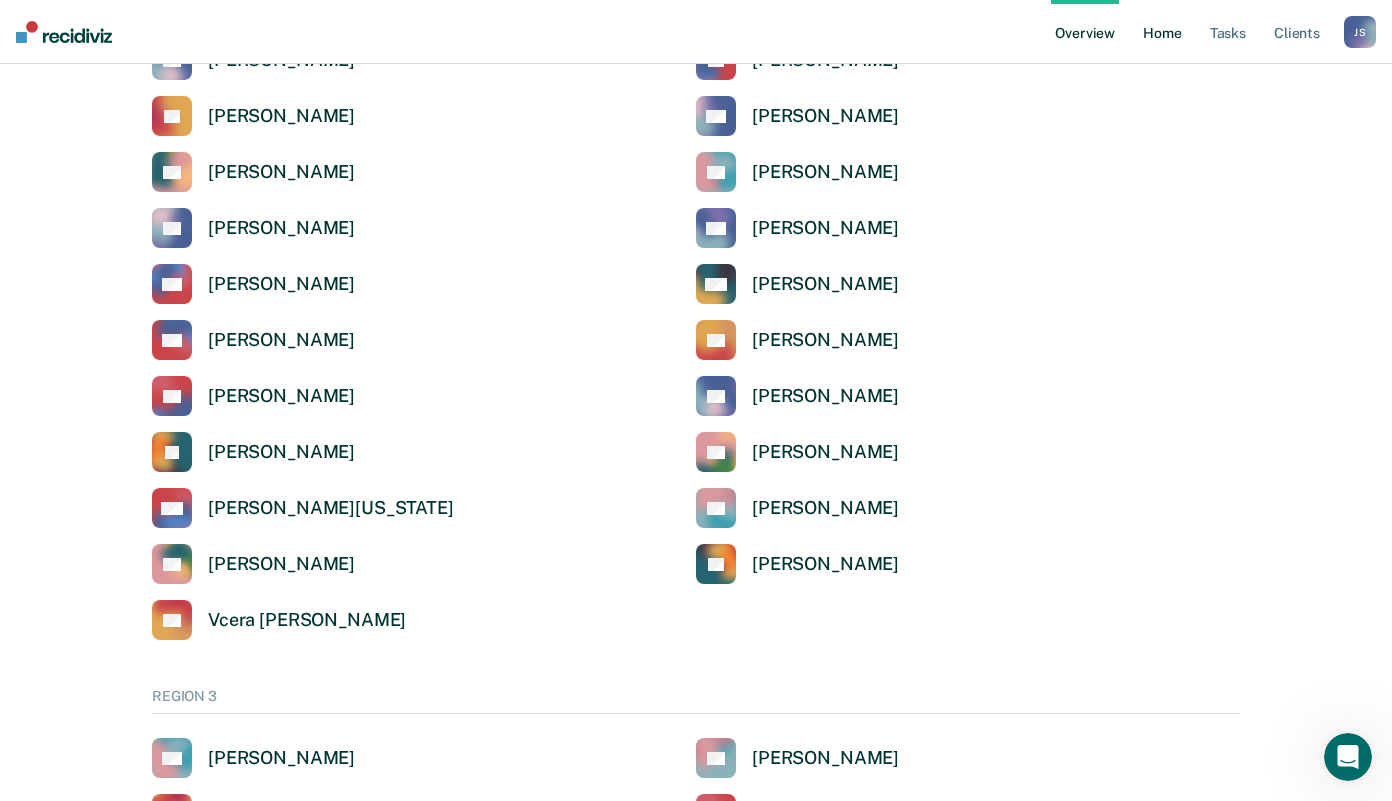 click on "Home" at bounding box center (1162, 32) 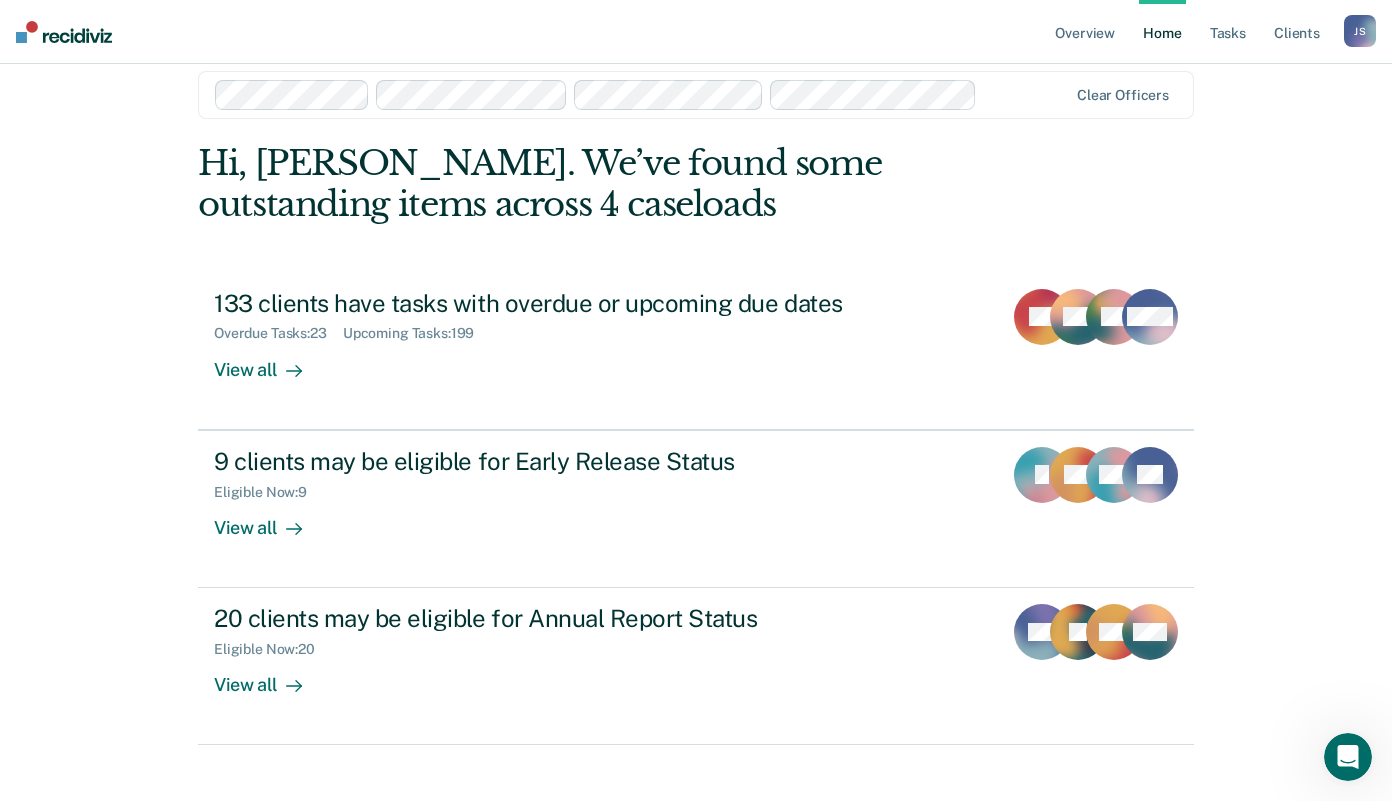 scroll, scrollTop: 49, scrollLeft: 0, axis: vertical 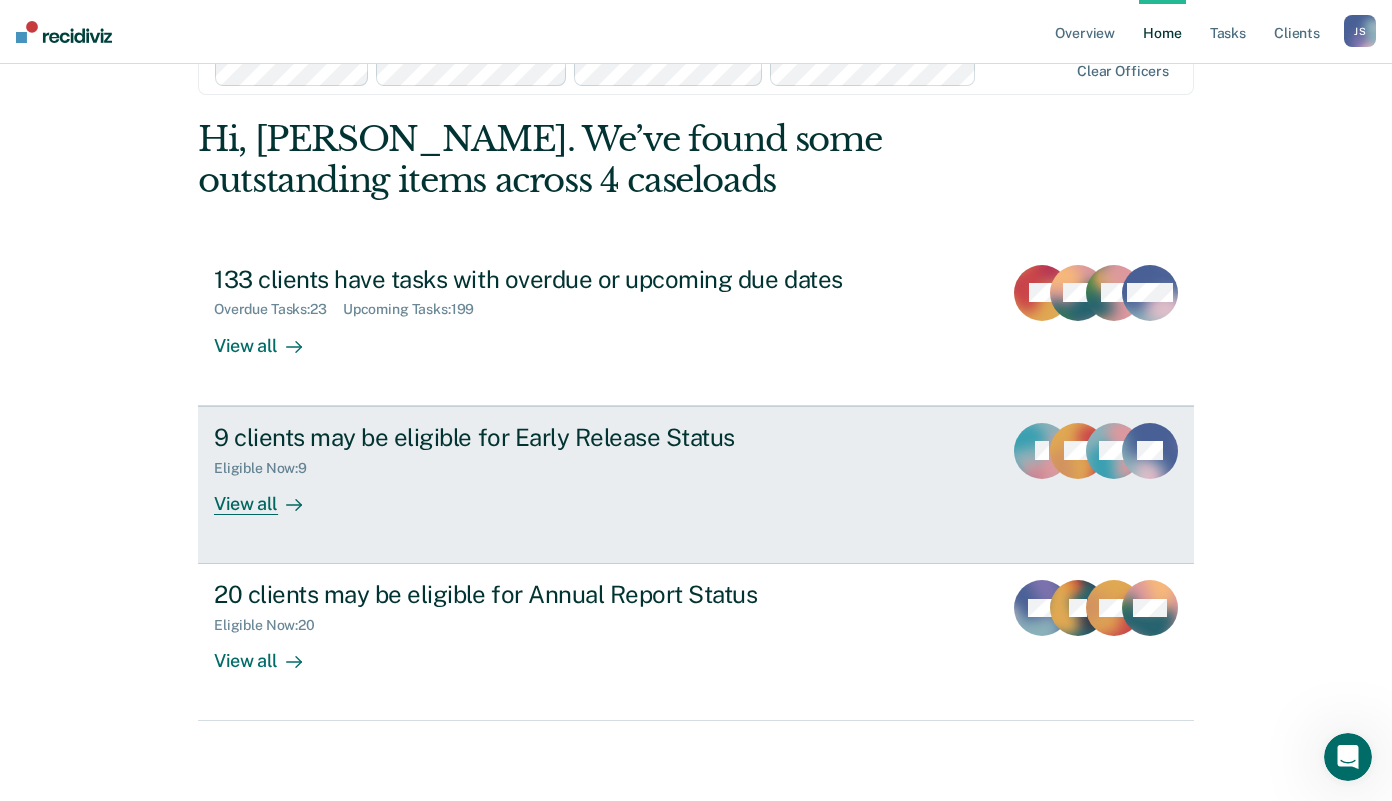 click on "View all" at bounding box center [270, 495] 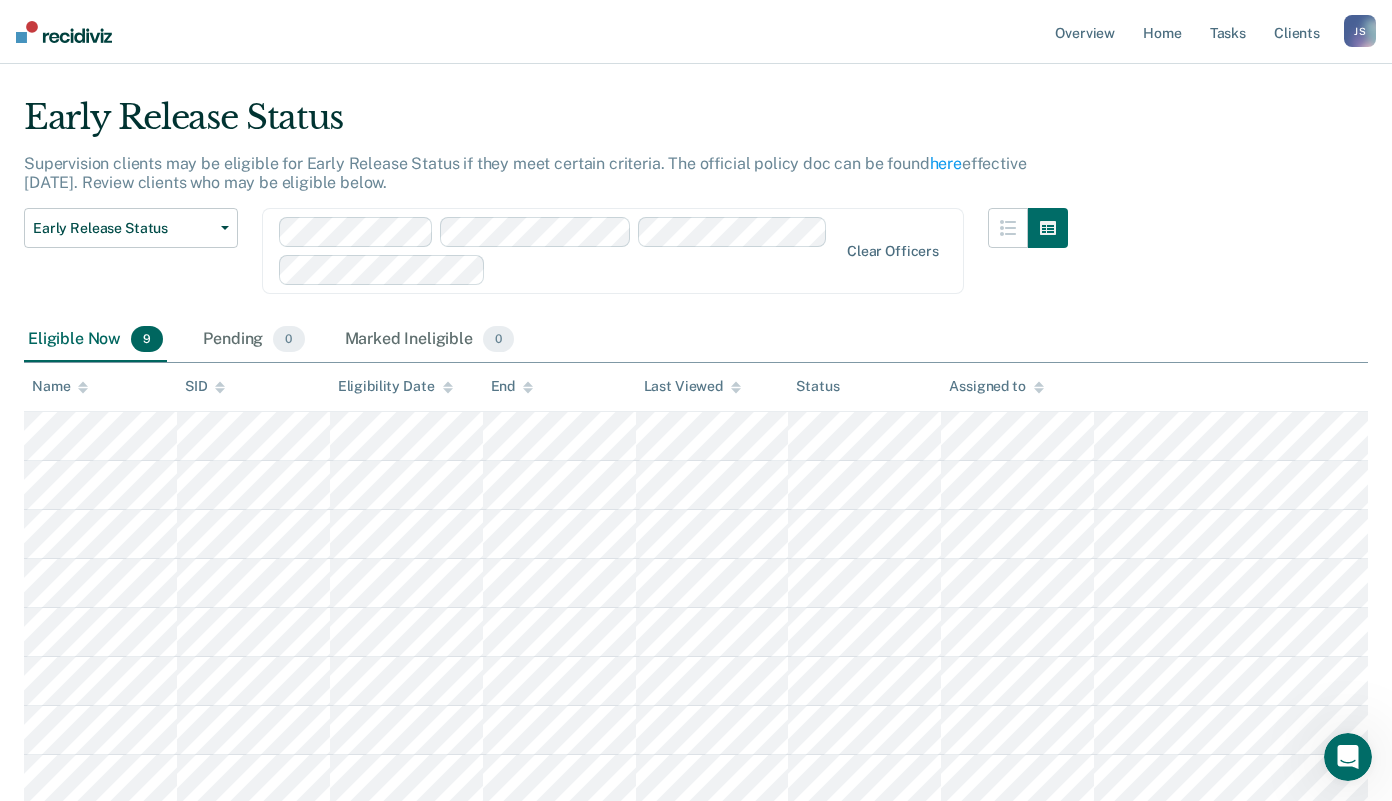 scroll, scrollTop: 0, scrollLeft: 0, axis: both 